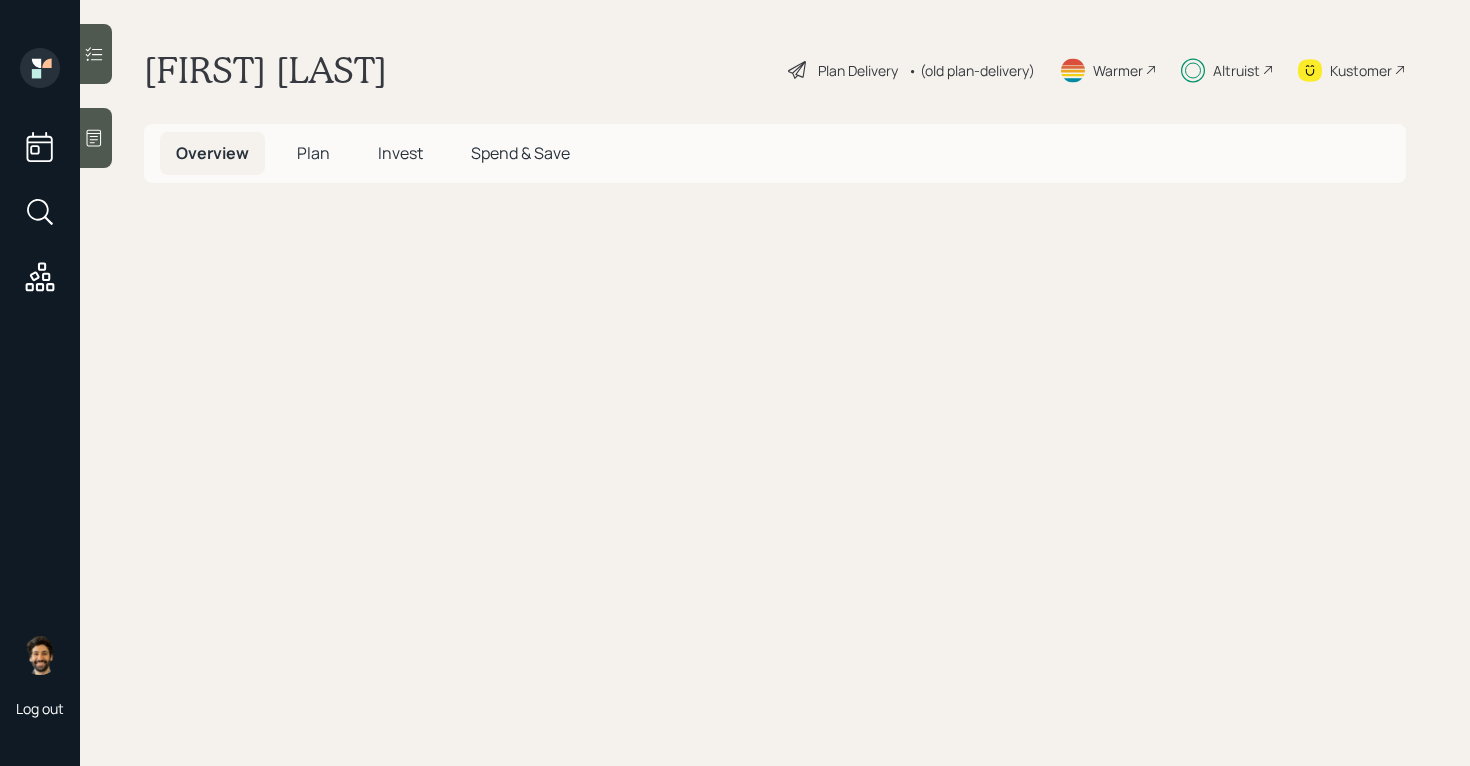 scroll, scrollTop: 0, scrollLeft: 0, axis: both 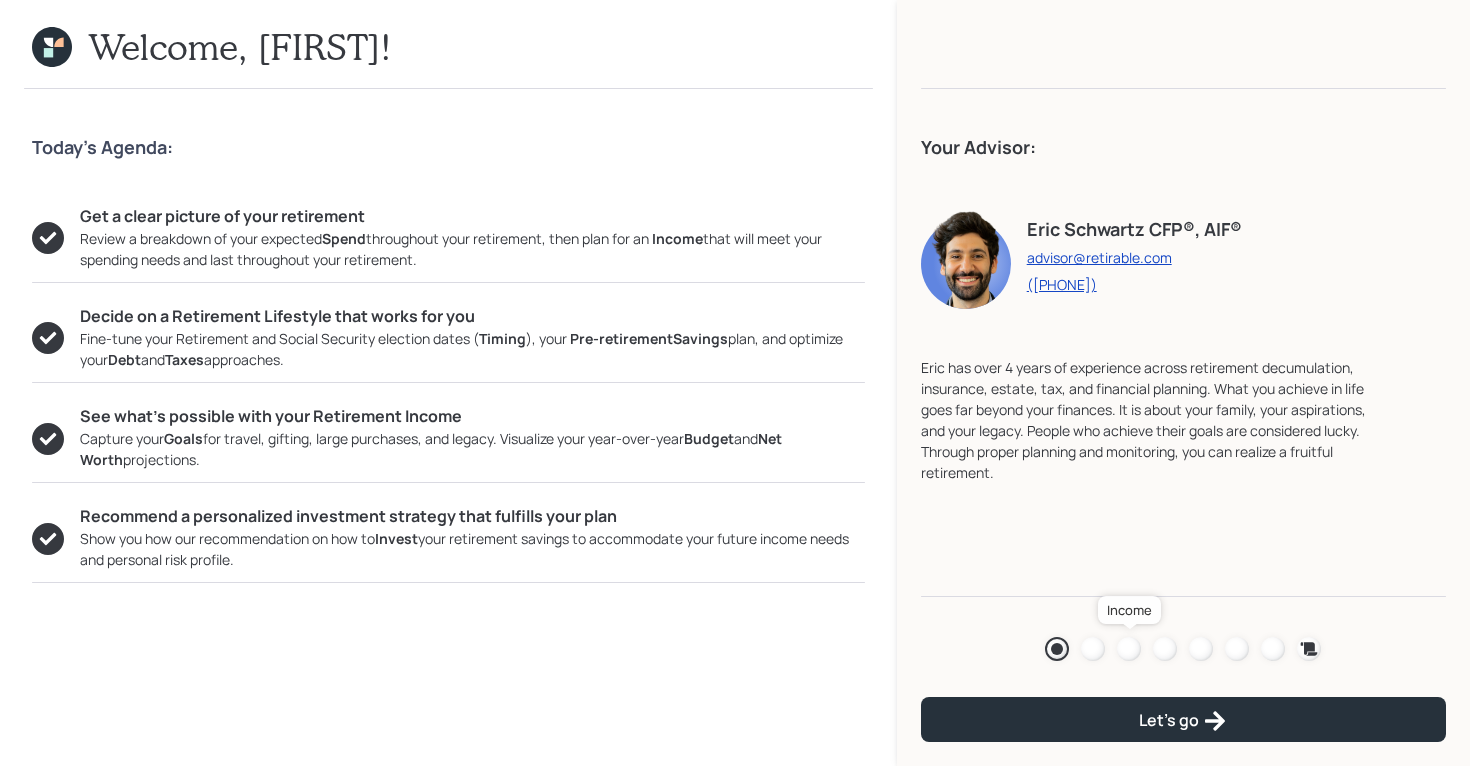 click at bounding box center (1129, 649) 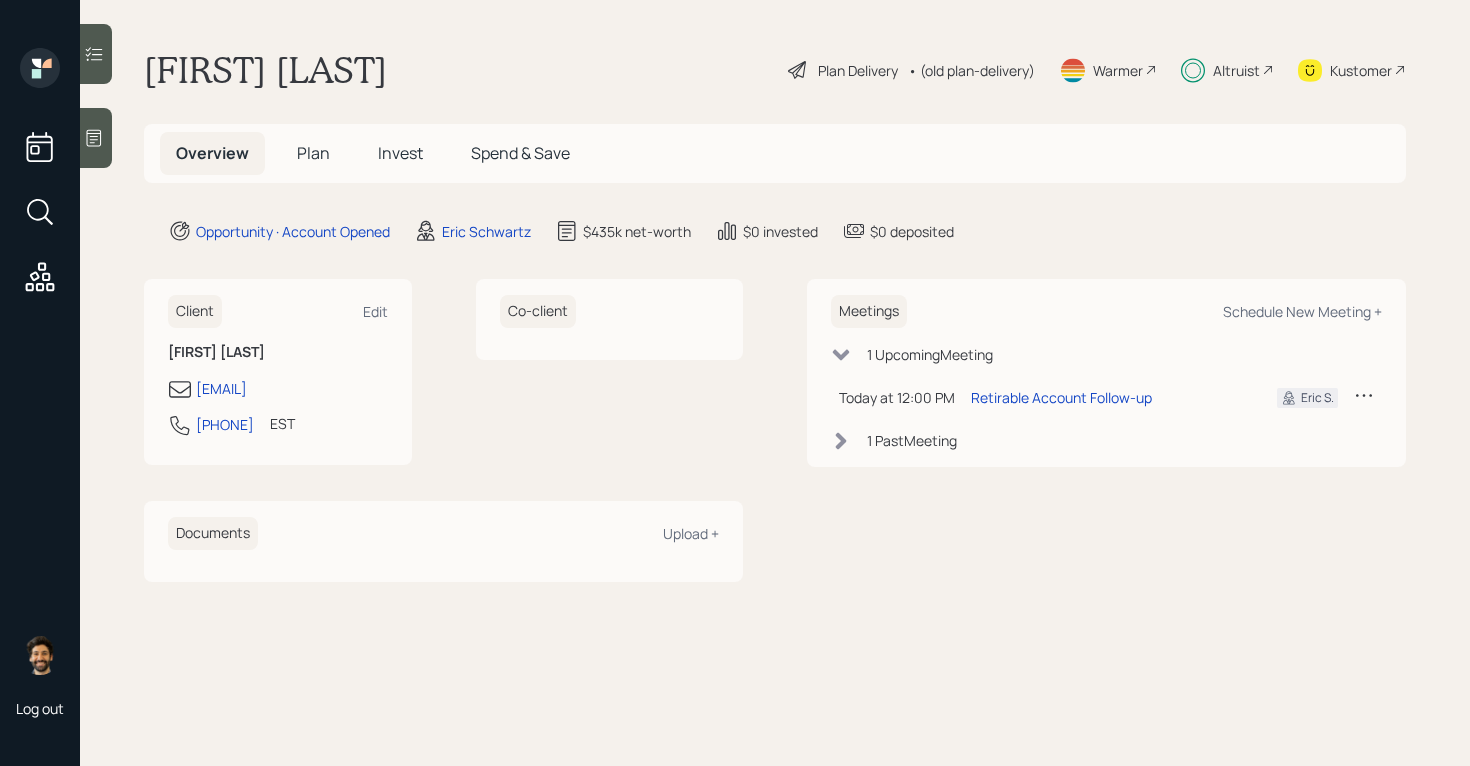 scroll, scrollTop: 0, scrollLeft: 0, axis: both 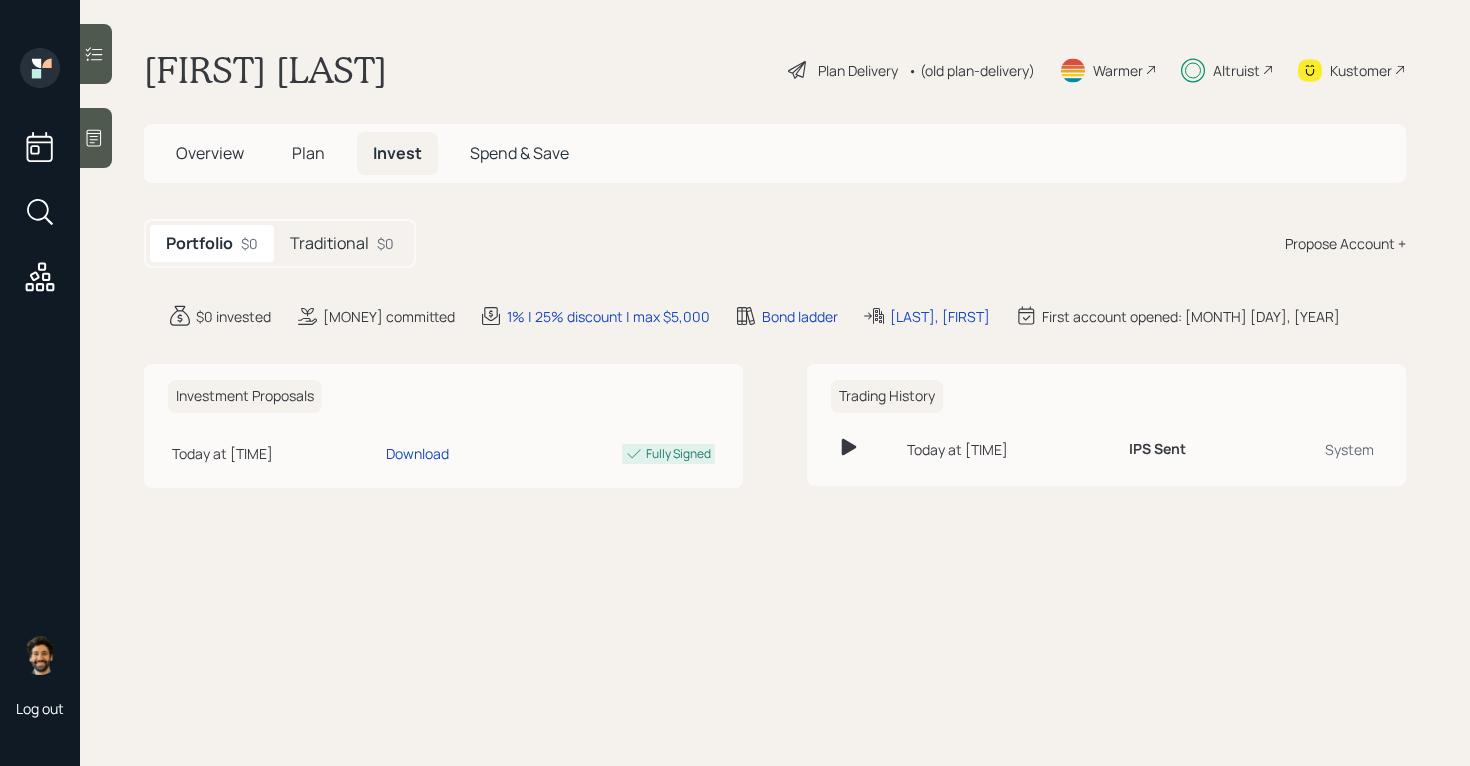 click on "Traditional" at bounding box center (329, 243) 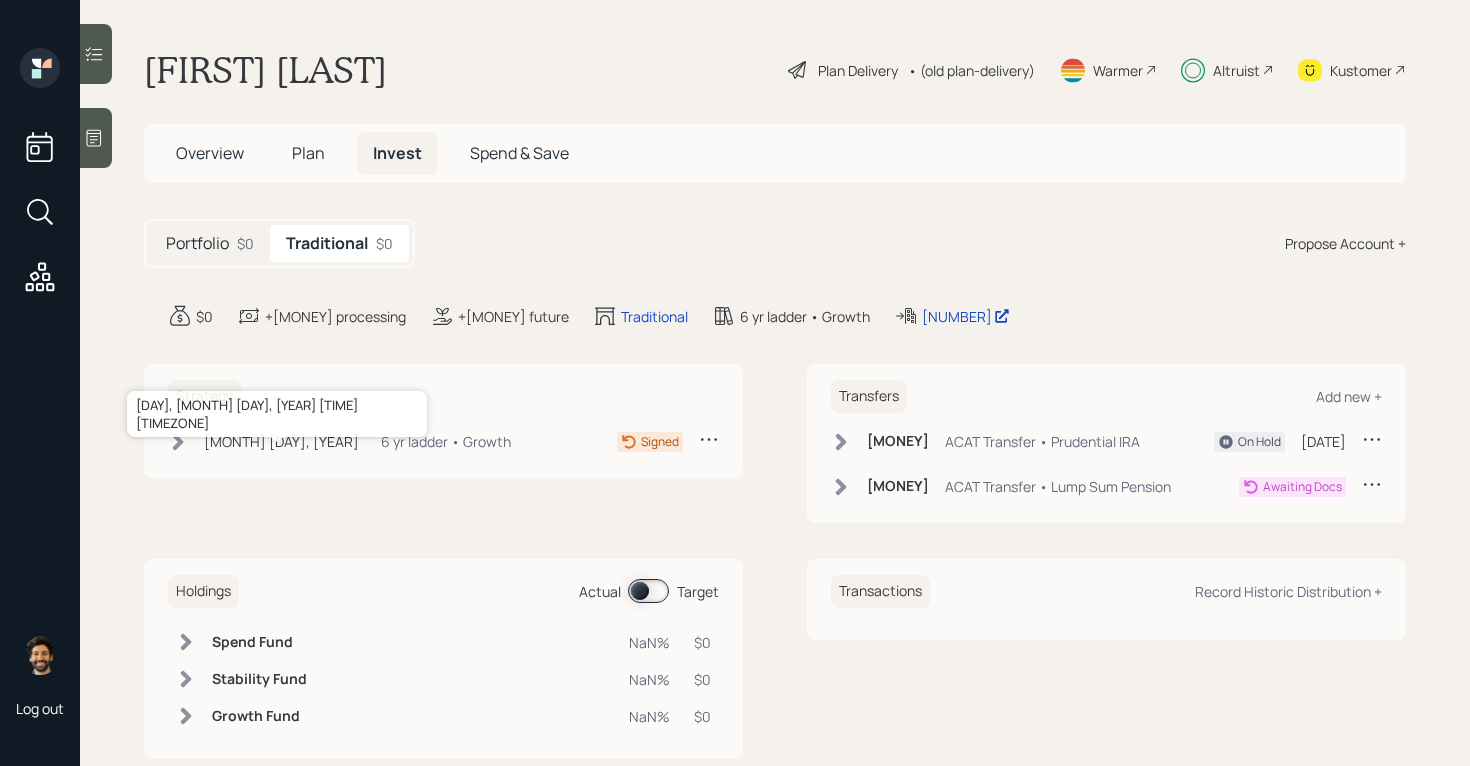 click on "Jul 28, 2025" at bounding box center (281, 441) 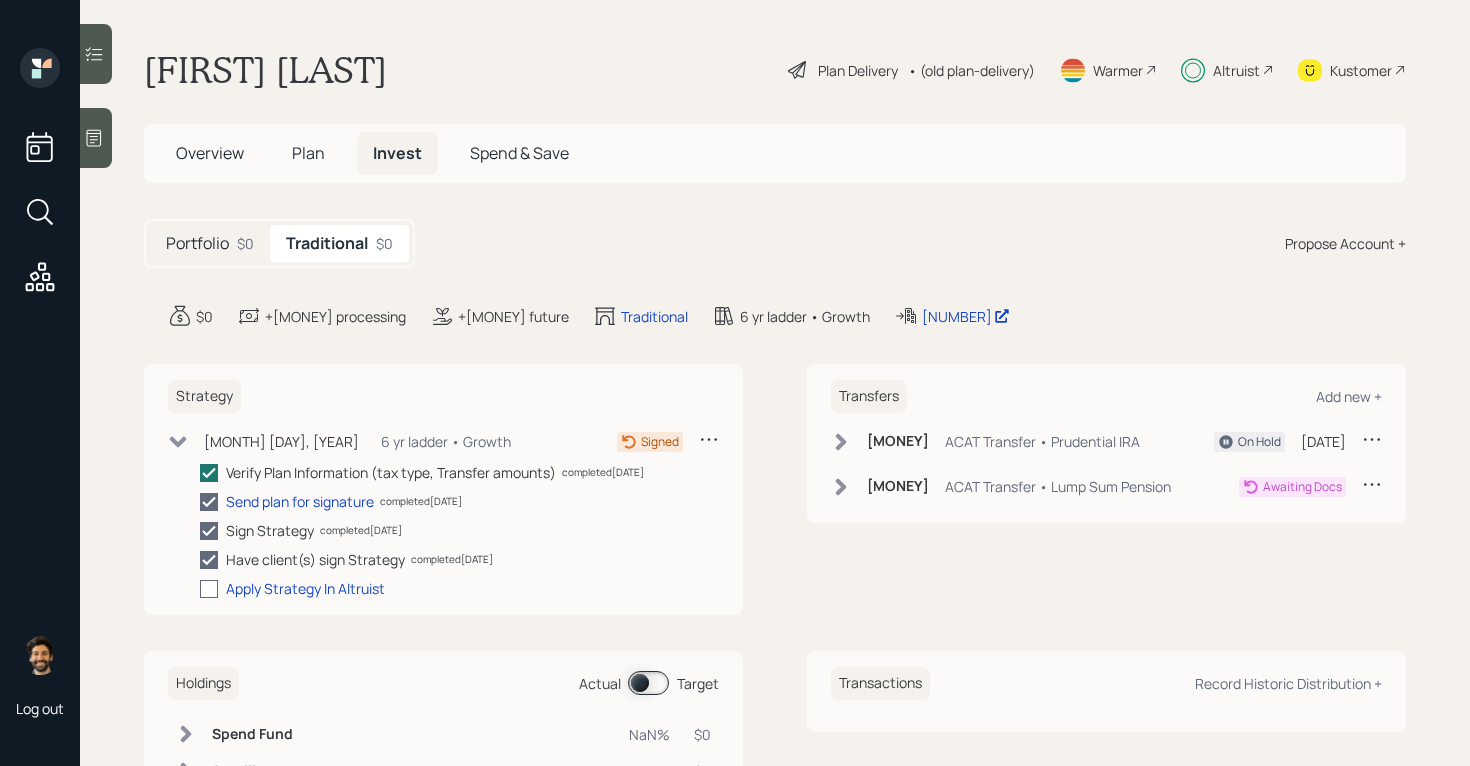 click at bounding box center (209, 589) 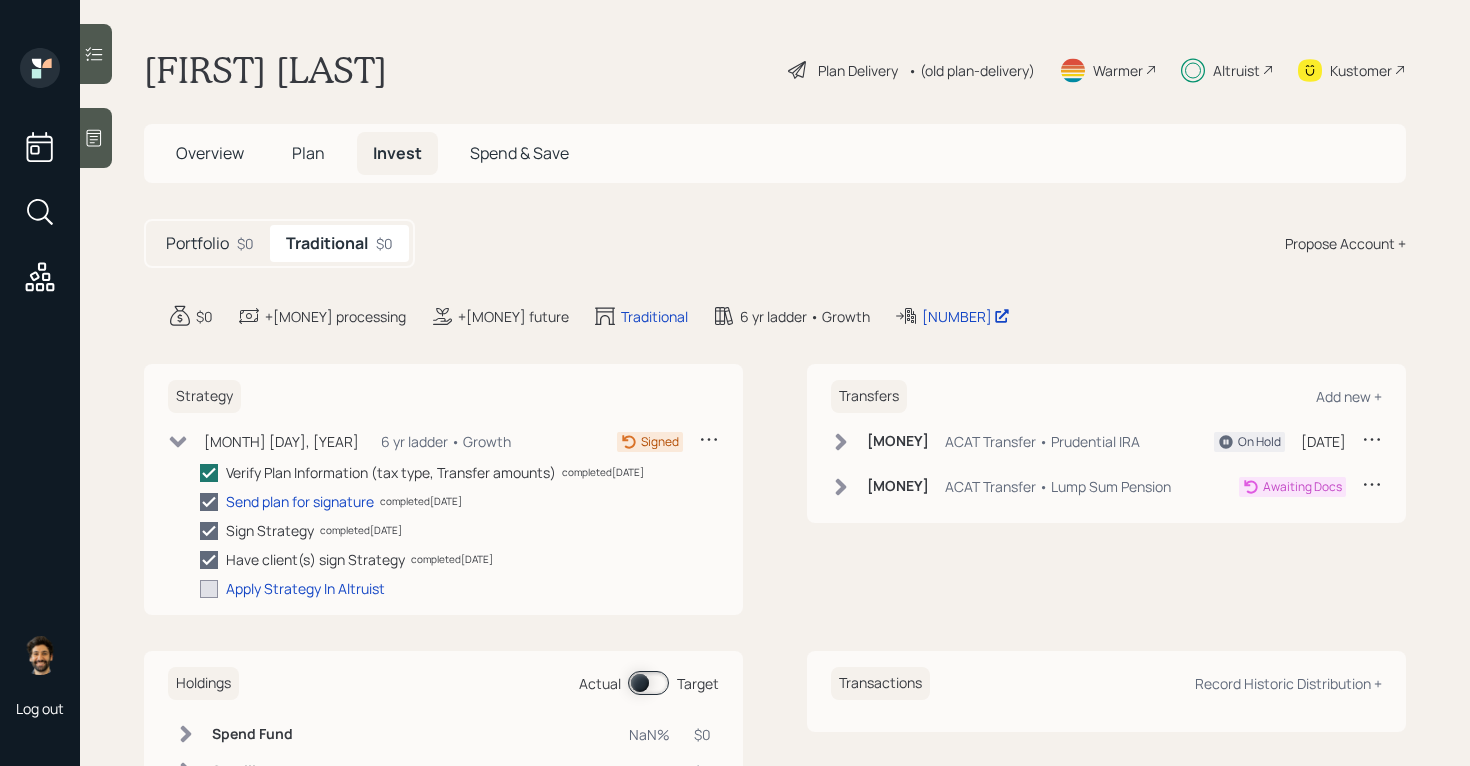 checkbox on "true" 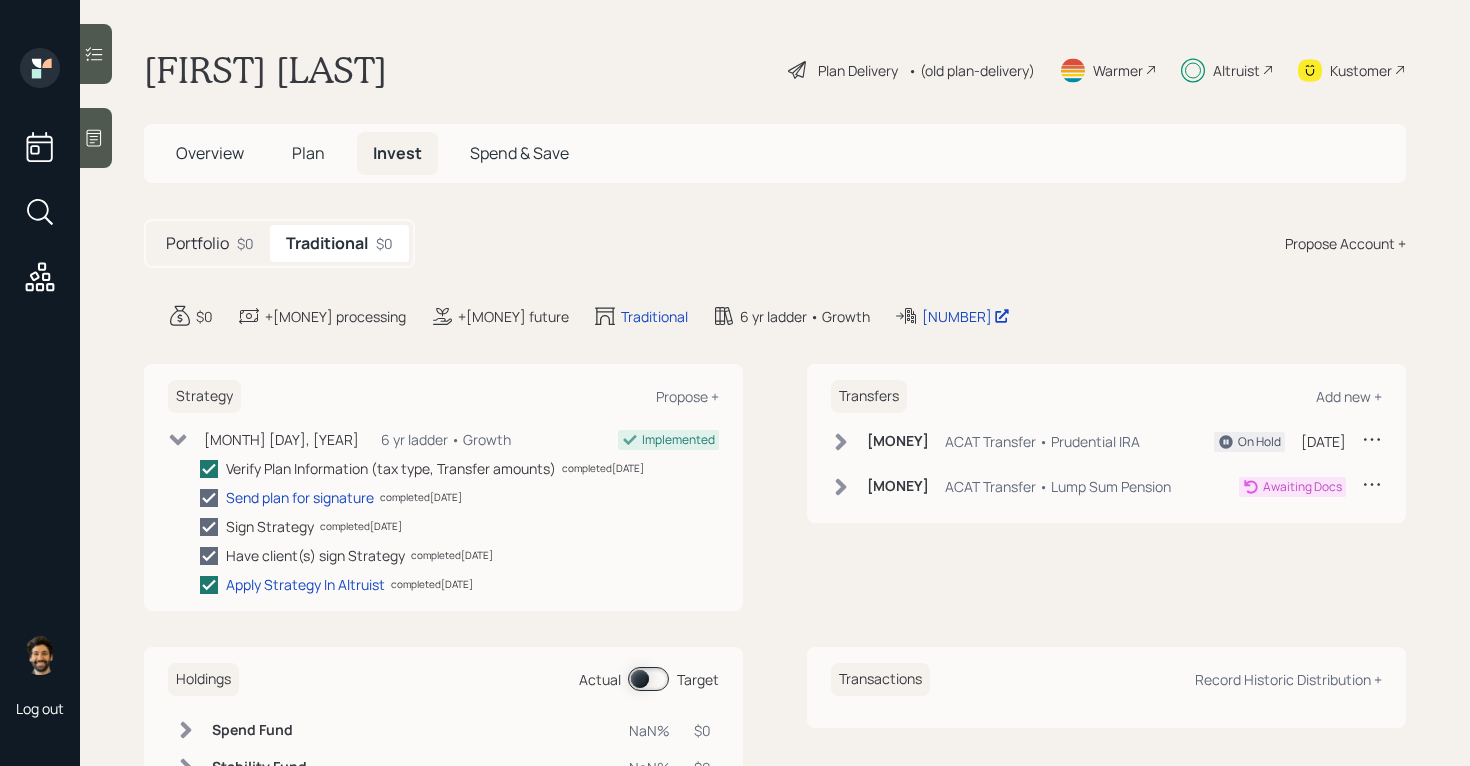 click 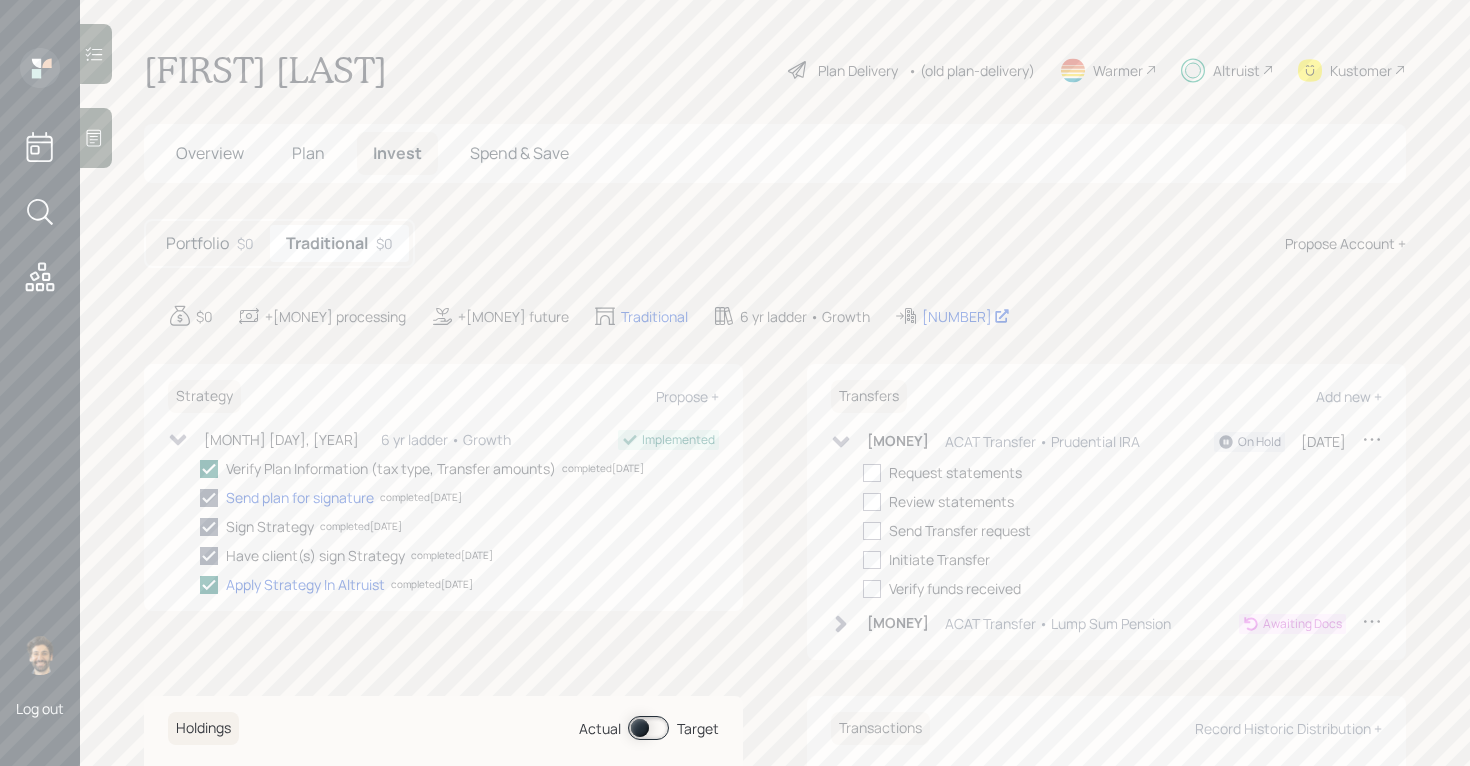 click on "Plan" at bounding box center [308, 153] 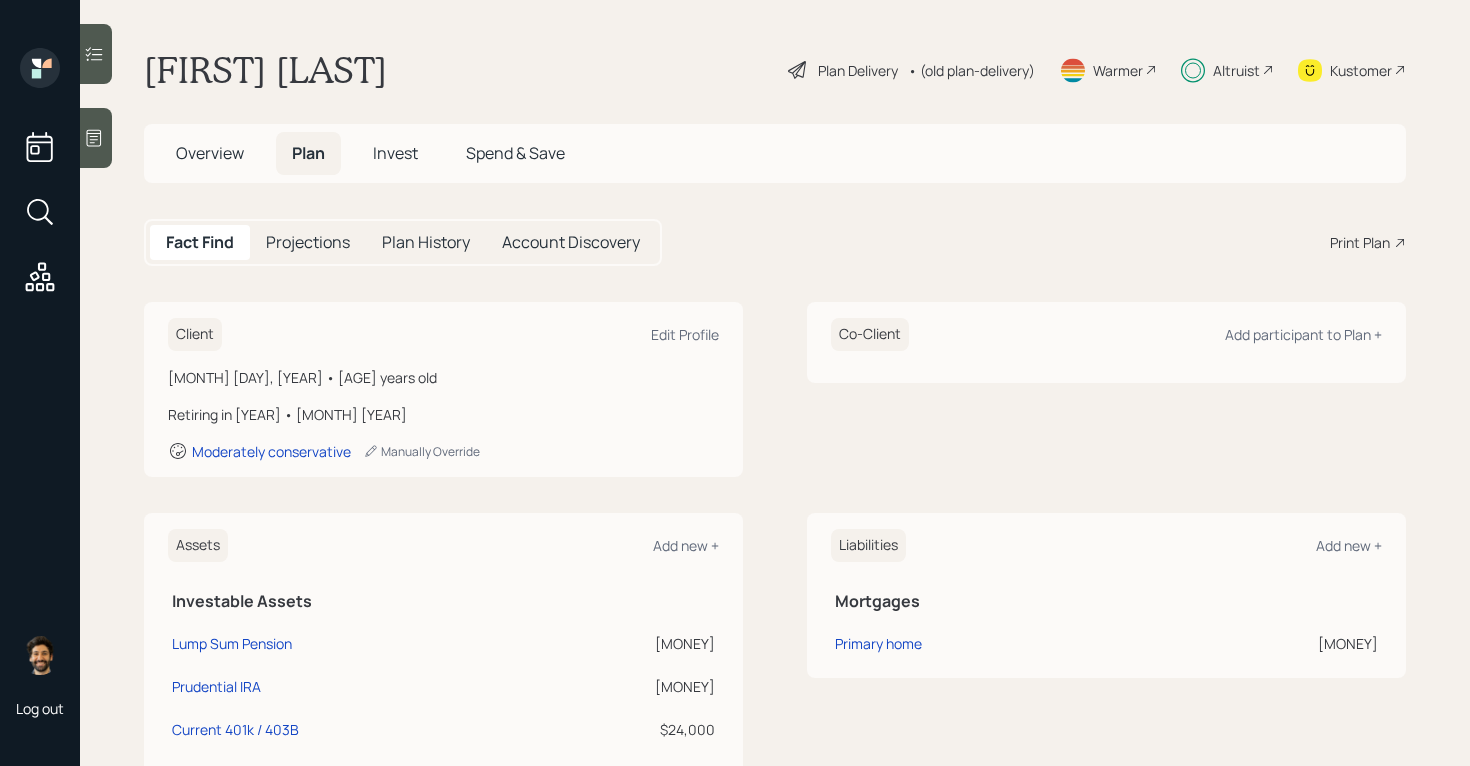 click on "Overview" at bounding box center [210, 153] 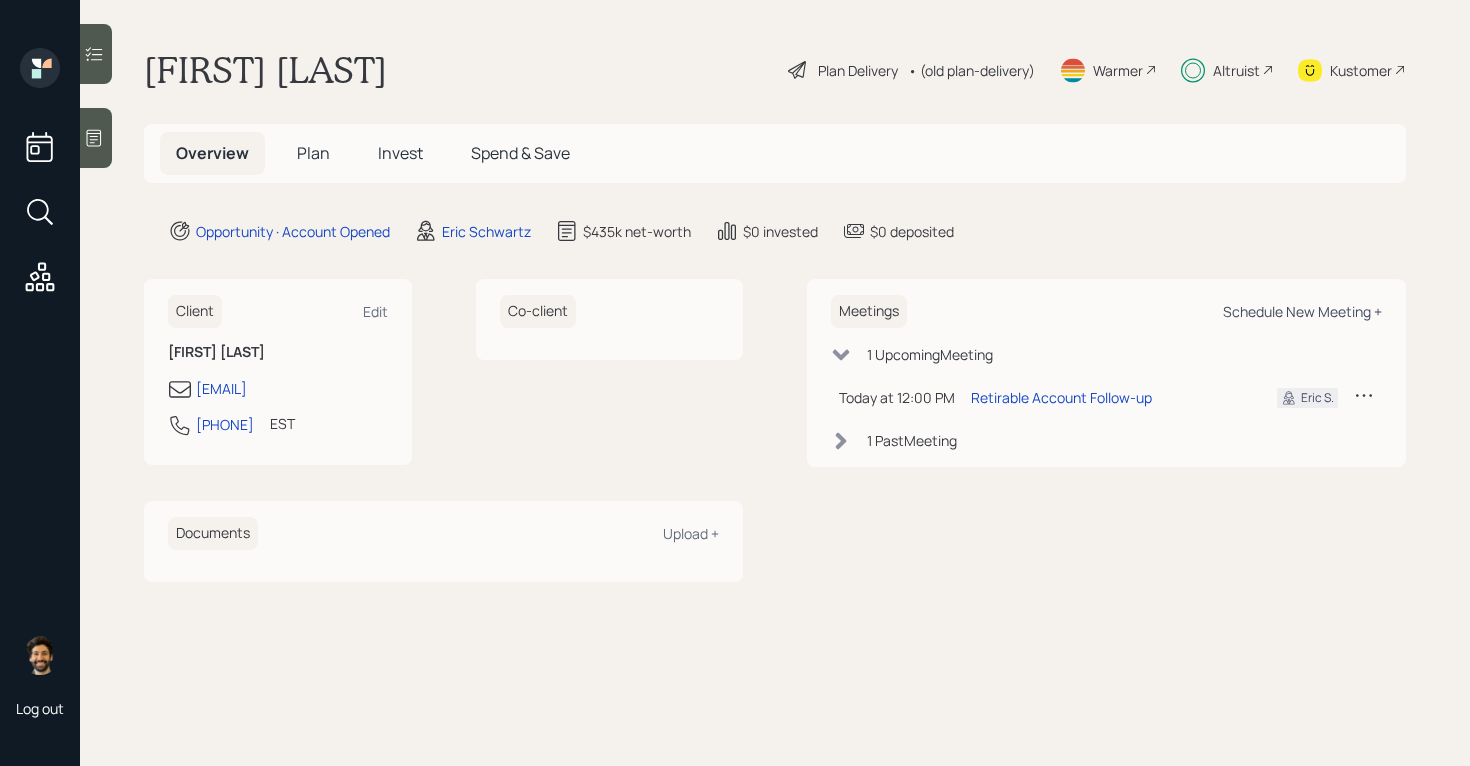click on "Schedule New Meeting +" at bounding box center [1302, 311] 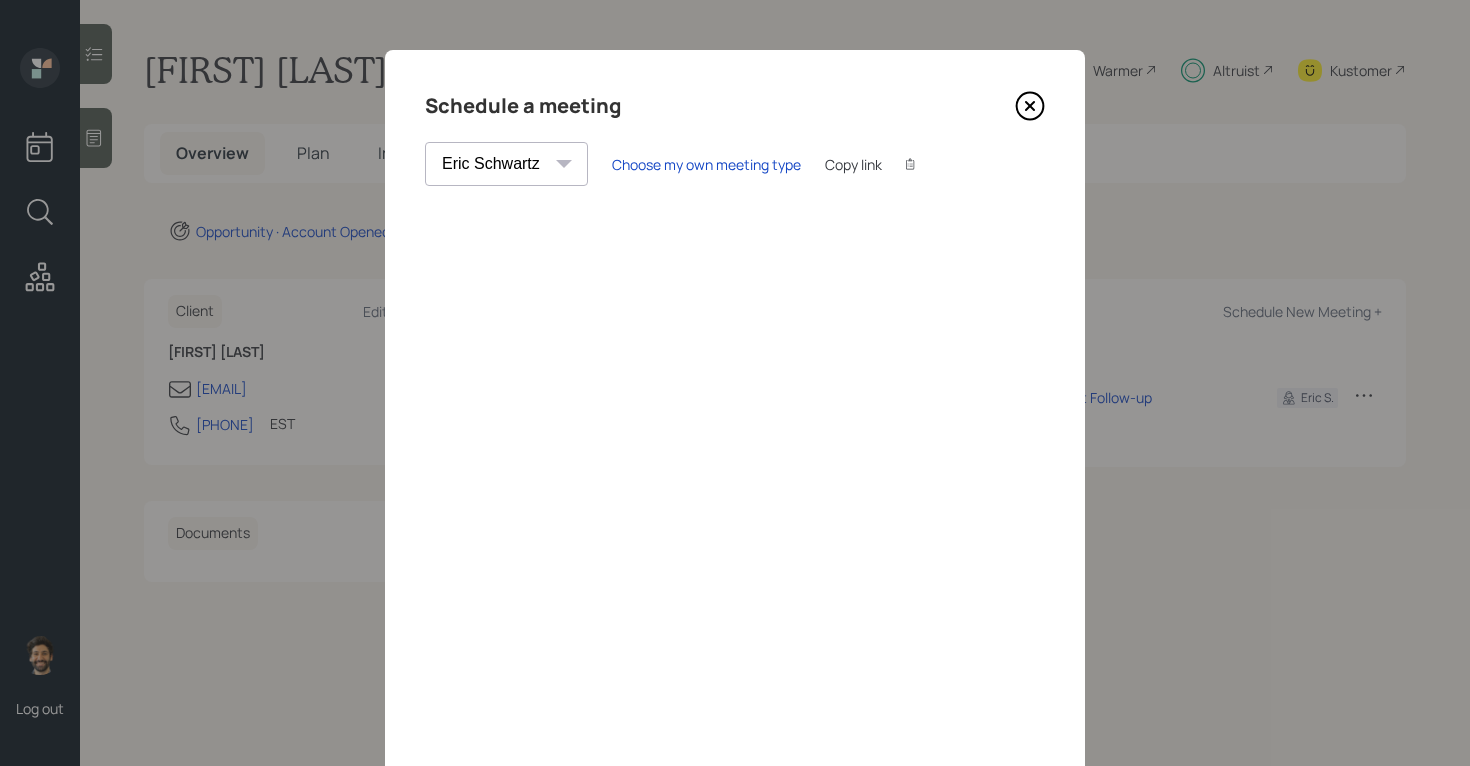 click 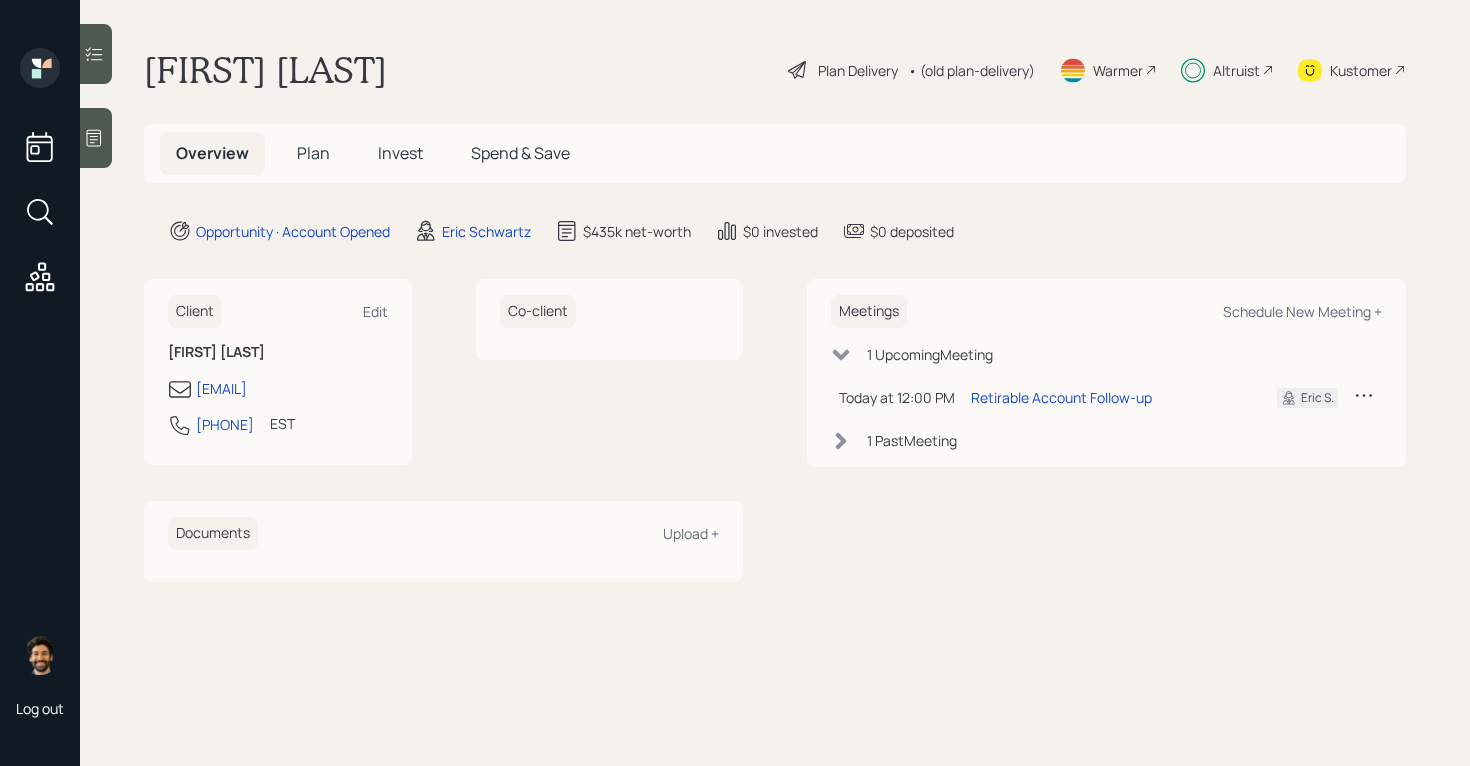 click on "Opportunity ·
Account Opened Eric Schwartz $435k net-worth $0 invested $0 deposited" at bounding box center (787, 231) 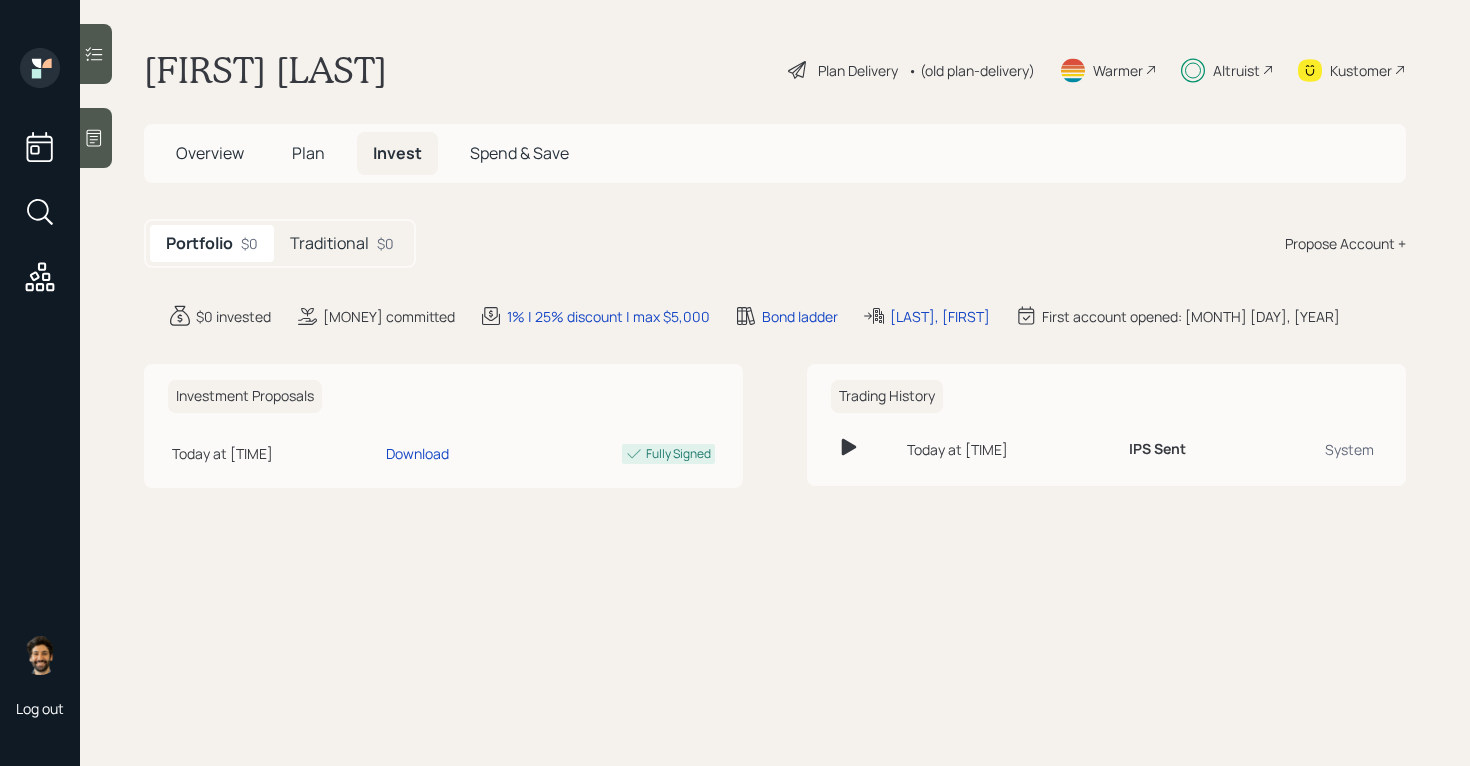 click on "Traditional" at bounding box center (329, 243) 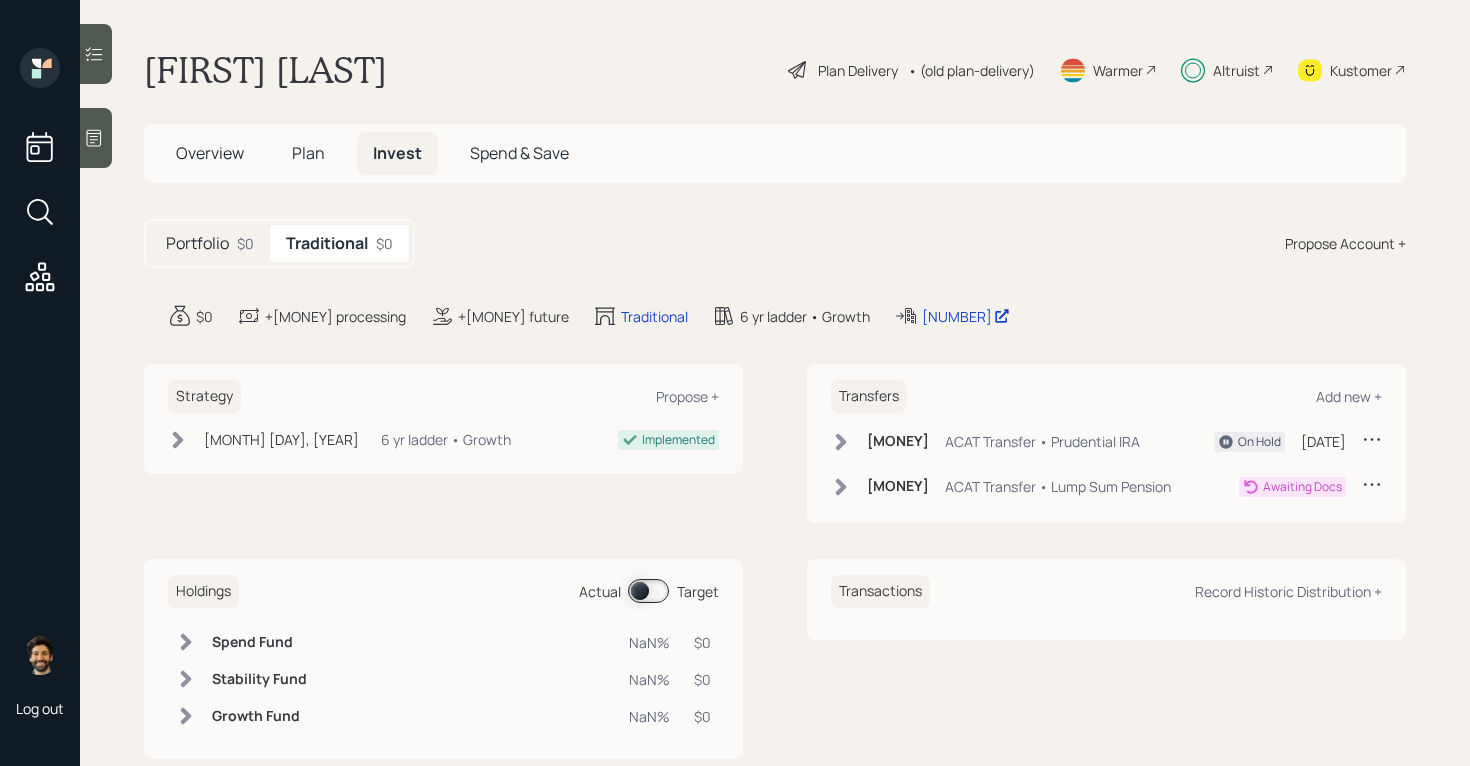 click on "$169,645 ACAT Transfer • Lump Sum Pension" at bounding box center [1001, 486] 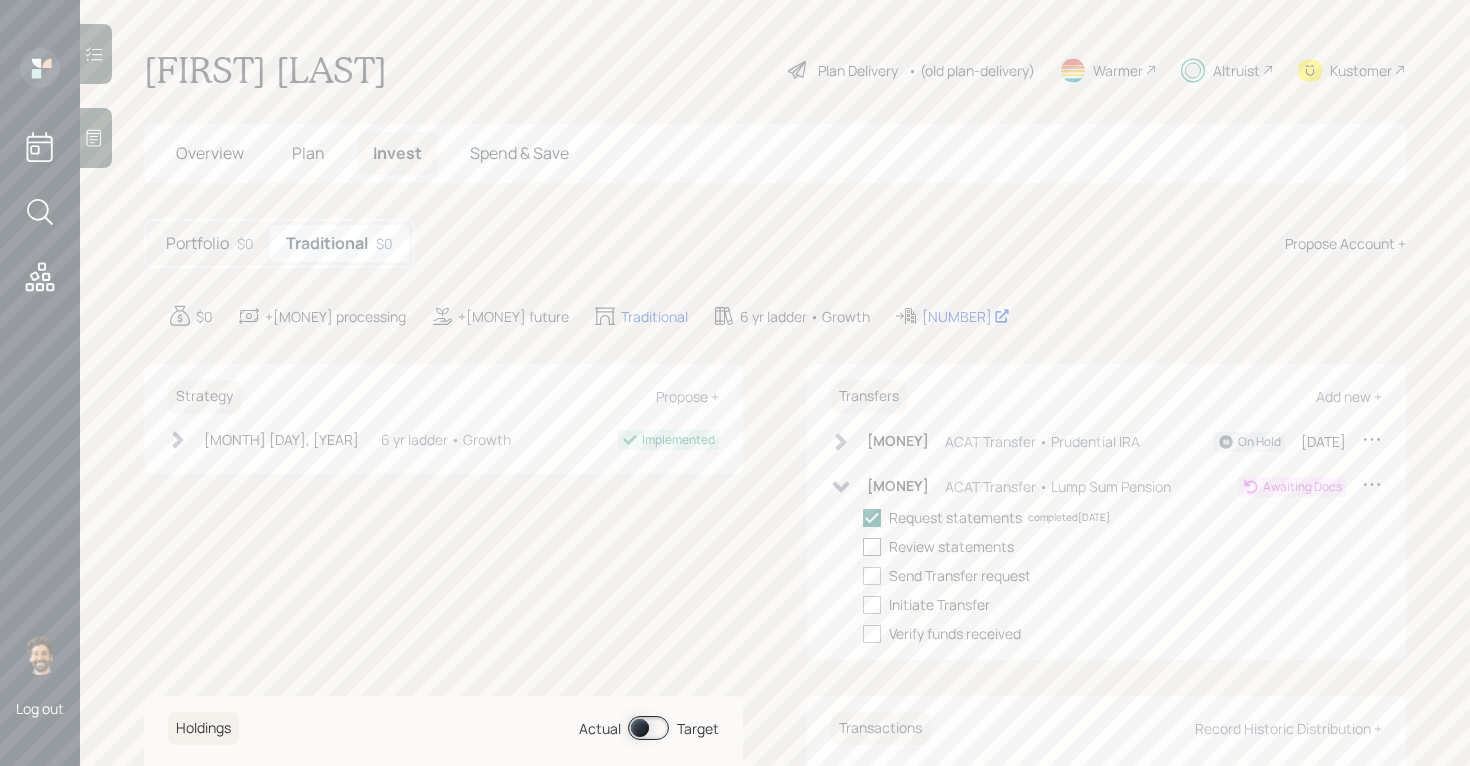 click at bounding box center (872, 547) 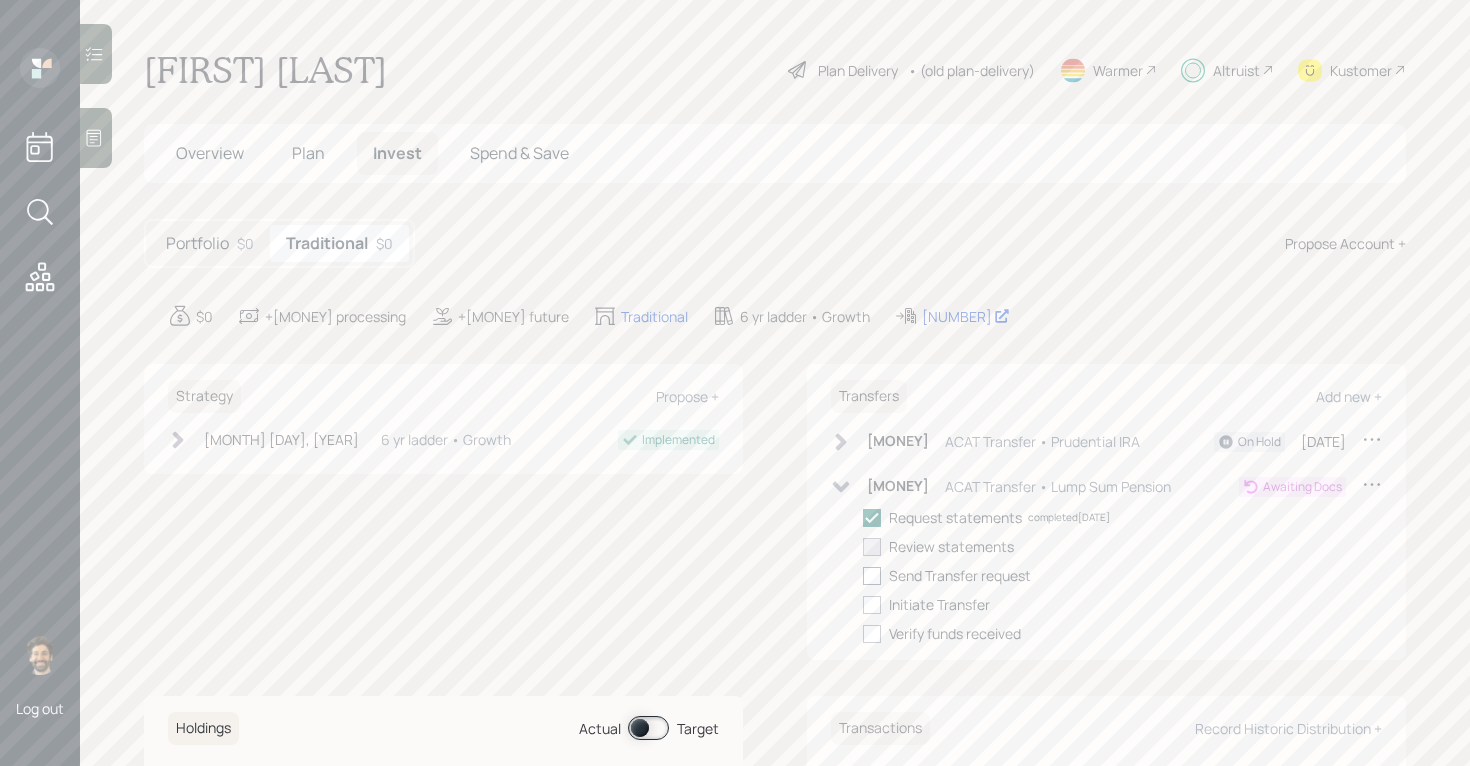 checkbox on "true" 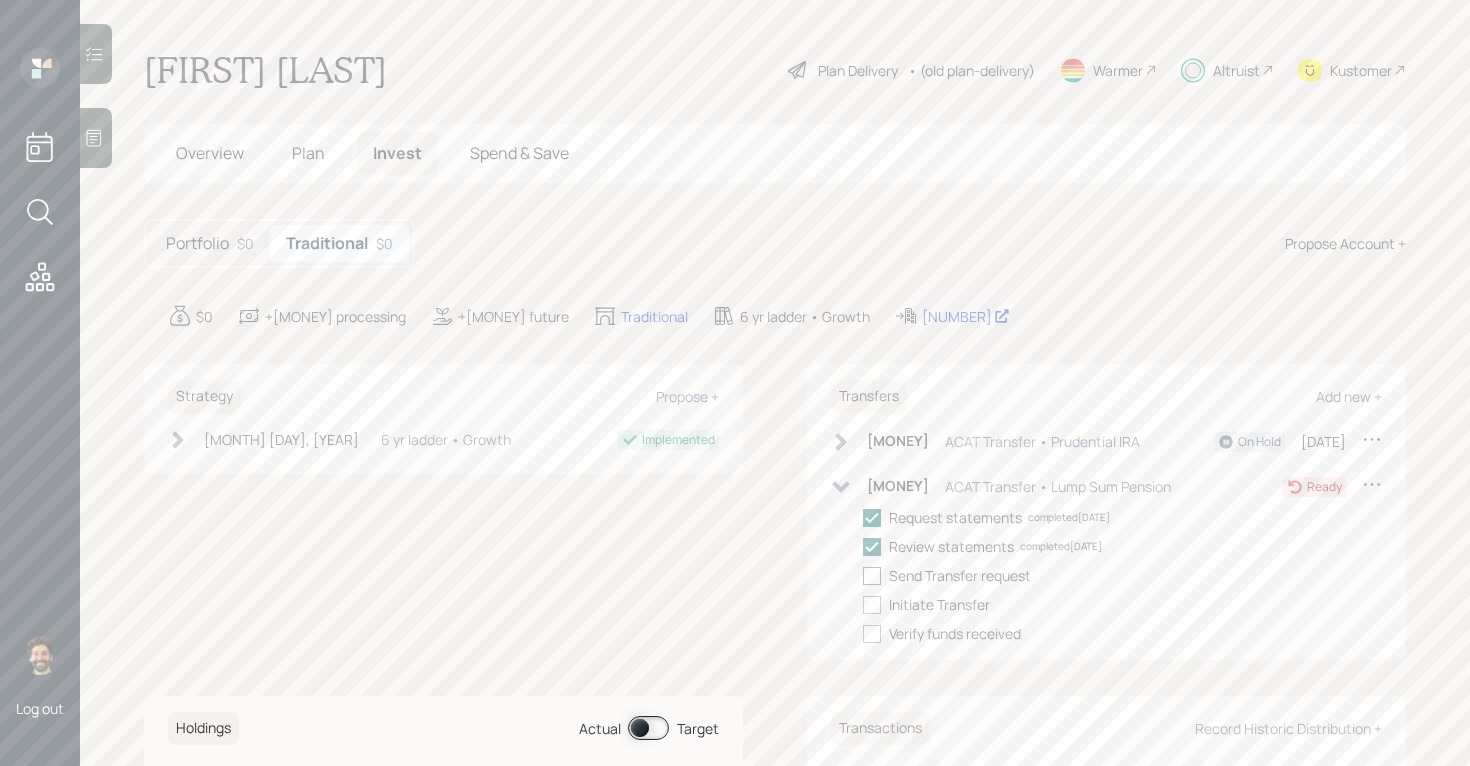 click at bounding box center (872, 576) 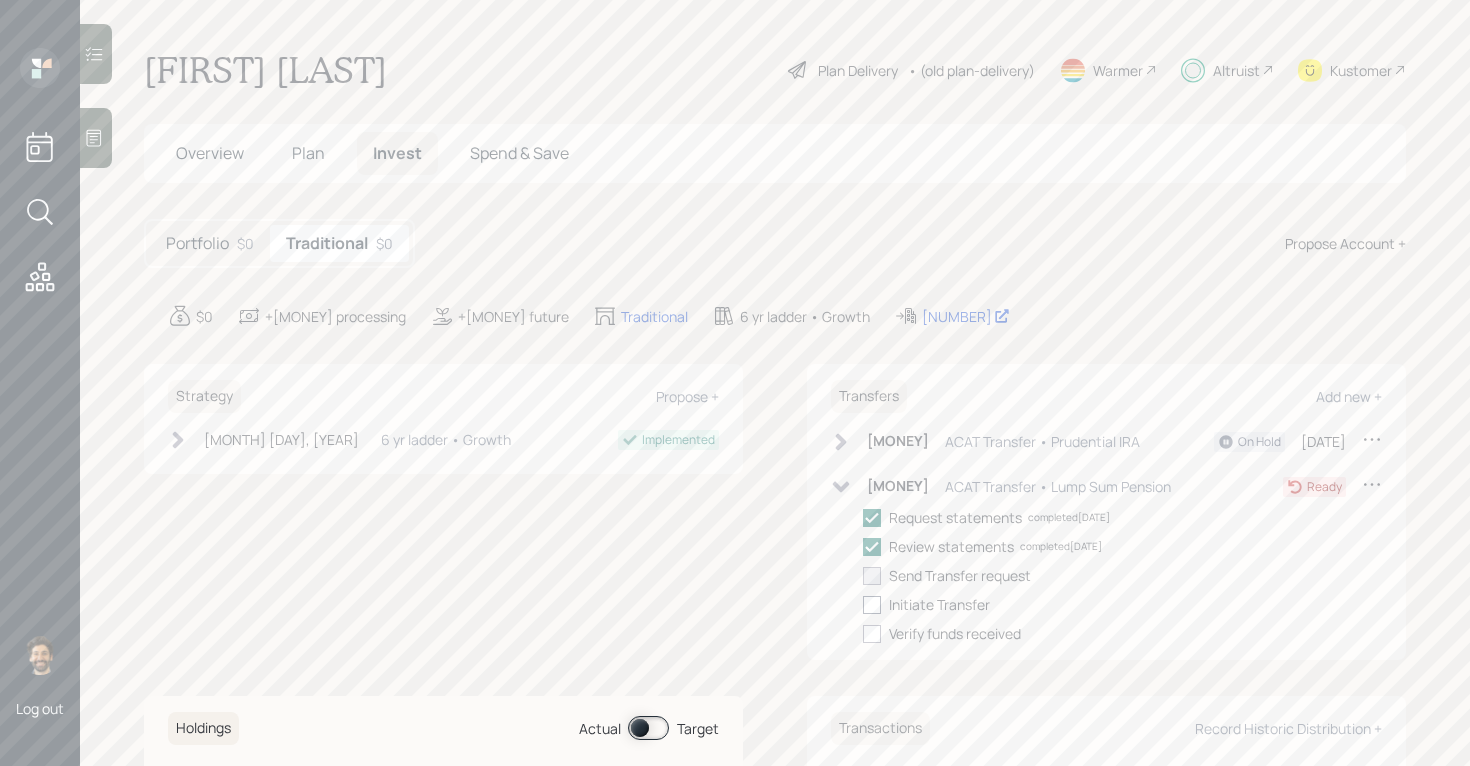 checkbox on "true" 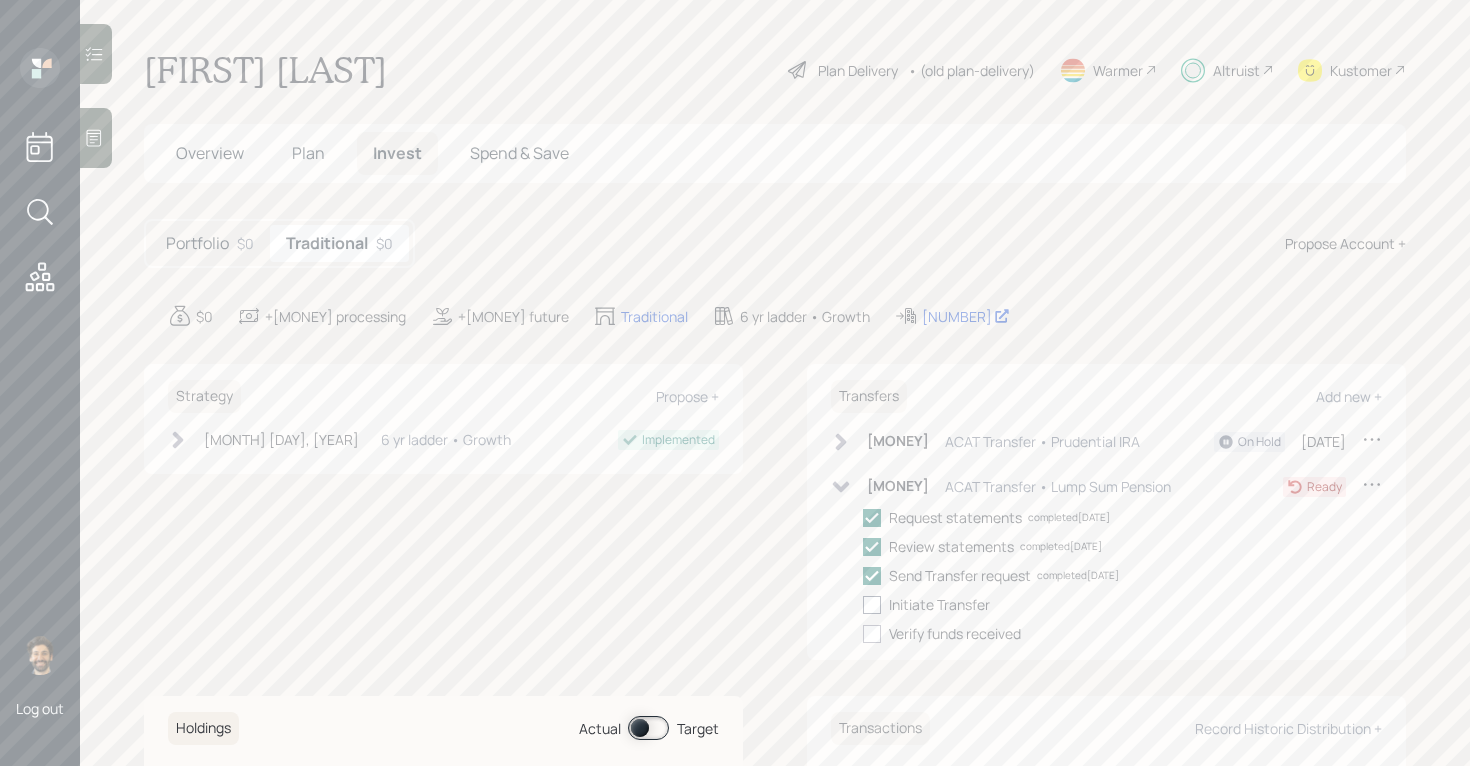 click at bounding box center [872, 605] 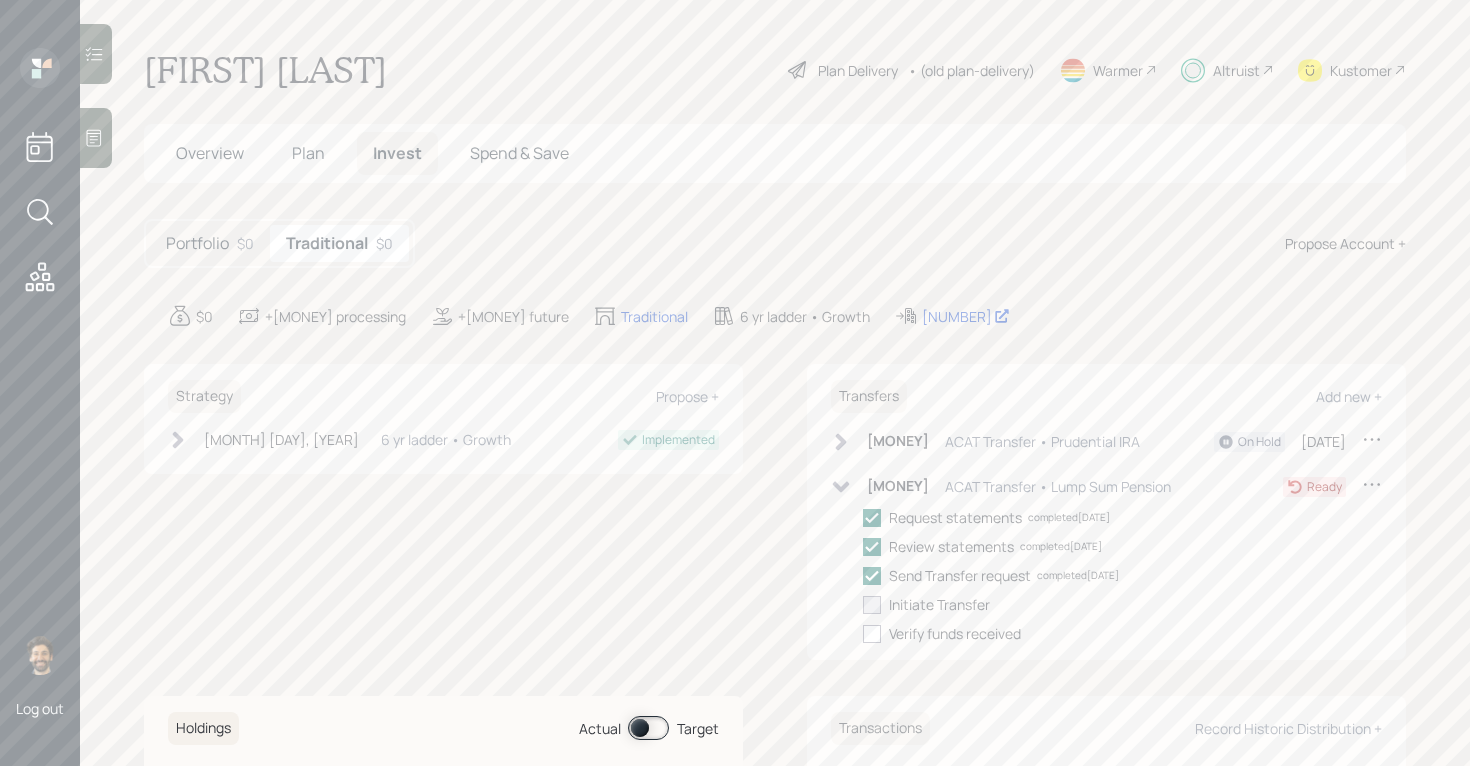 checkbox on "true" 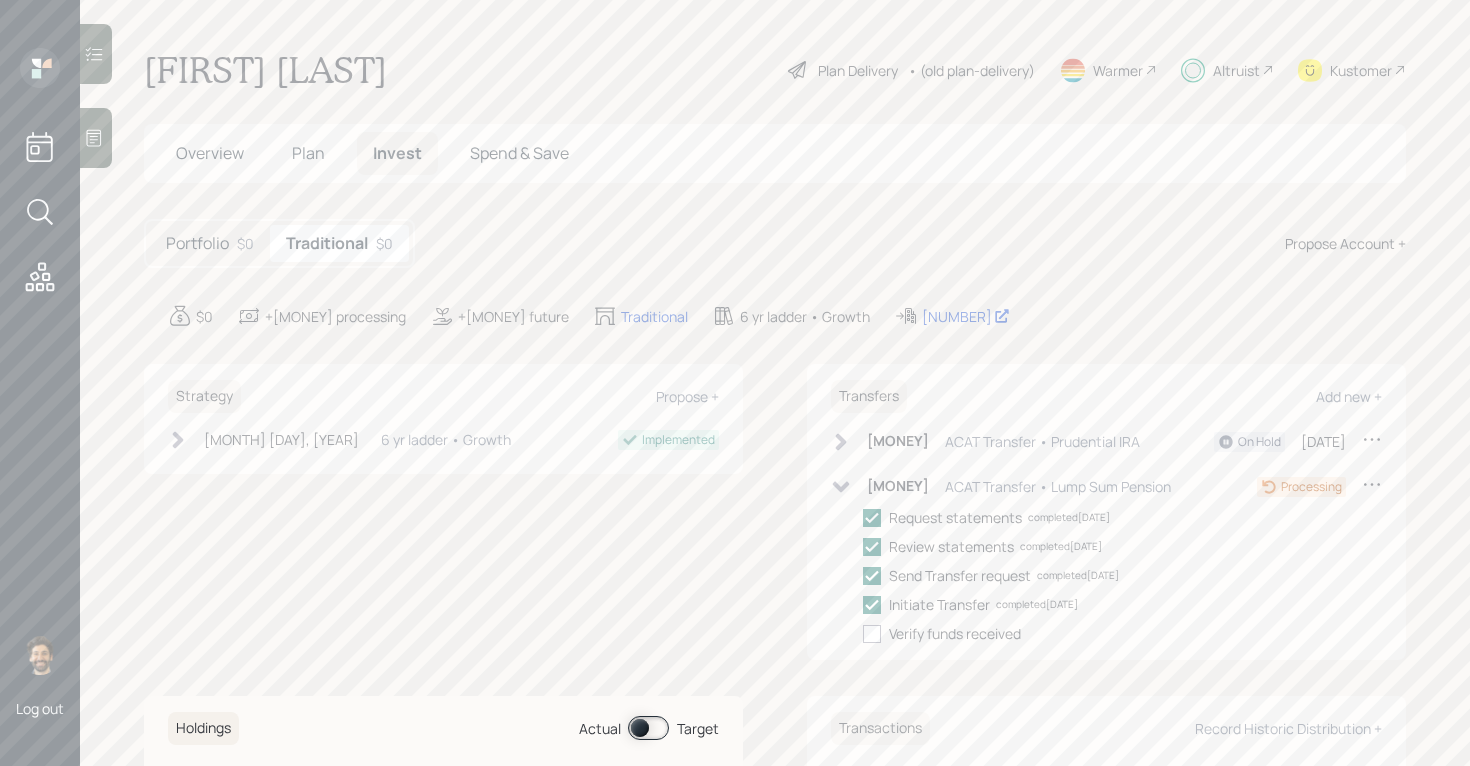 click on "Plan" at bounding box center [308, 153] 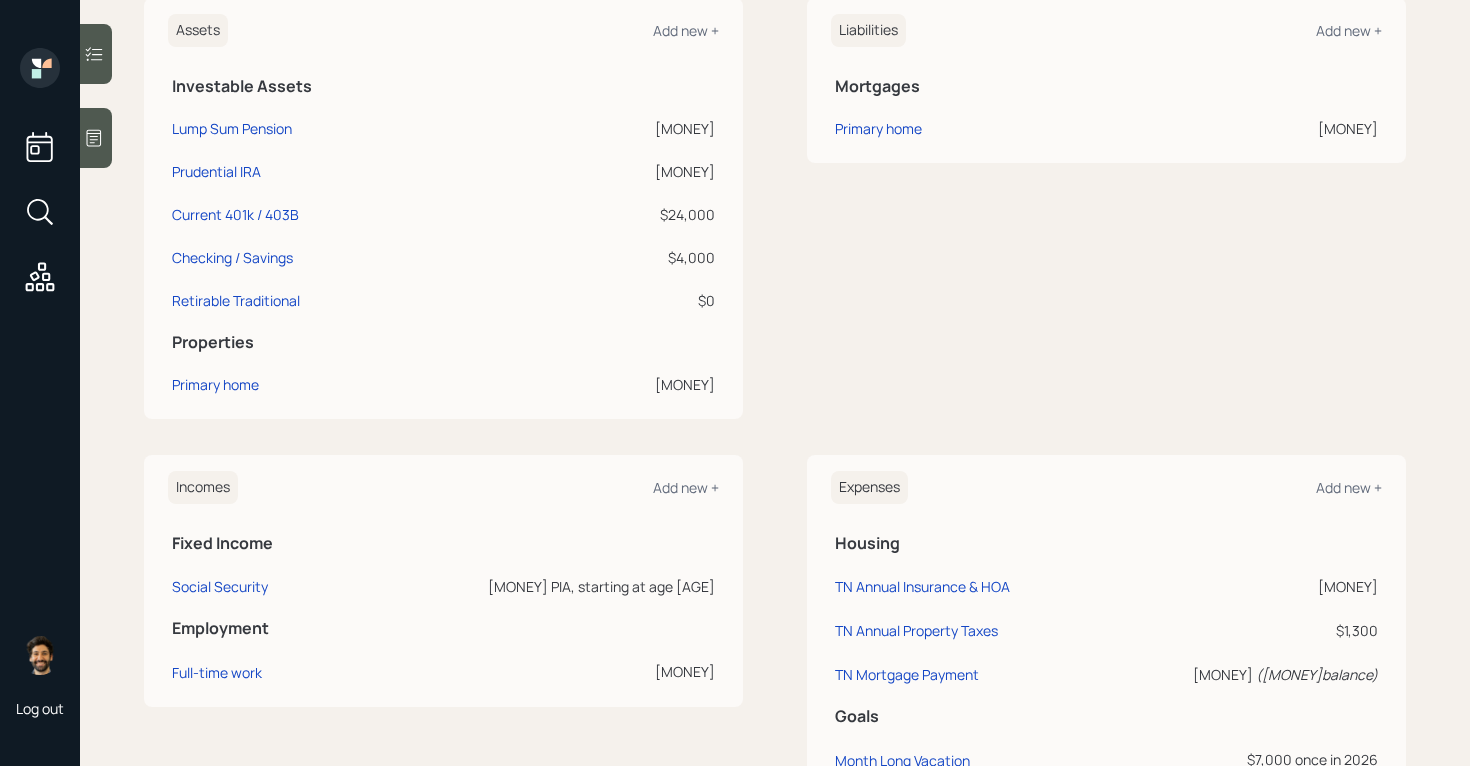 scroll, scrollTop: 0, scrollLeft: 0, axis: both 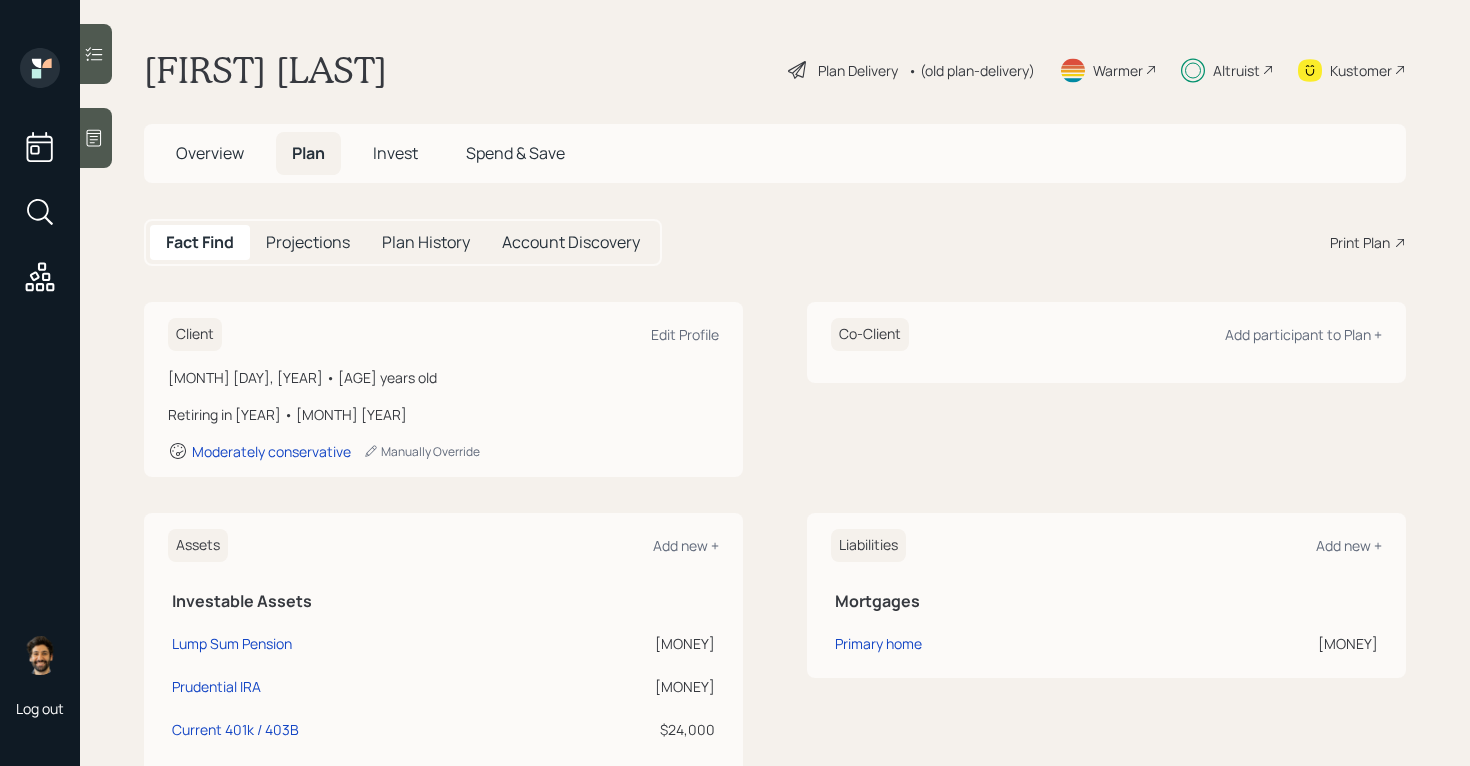 click on "Overview" at bounding box center [210, 153] 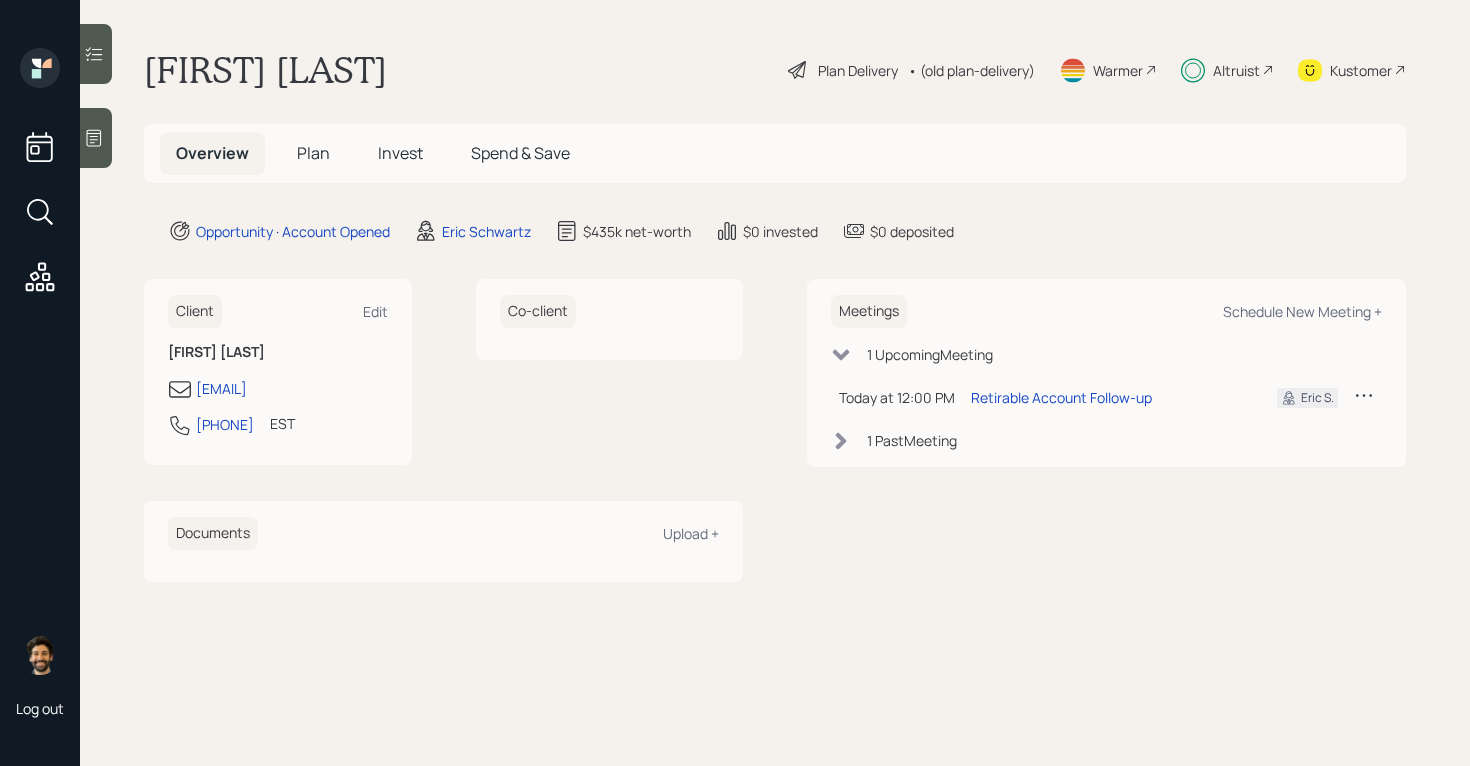 click on "Invest" at bounding box center (400, 153) 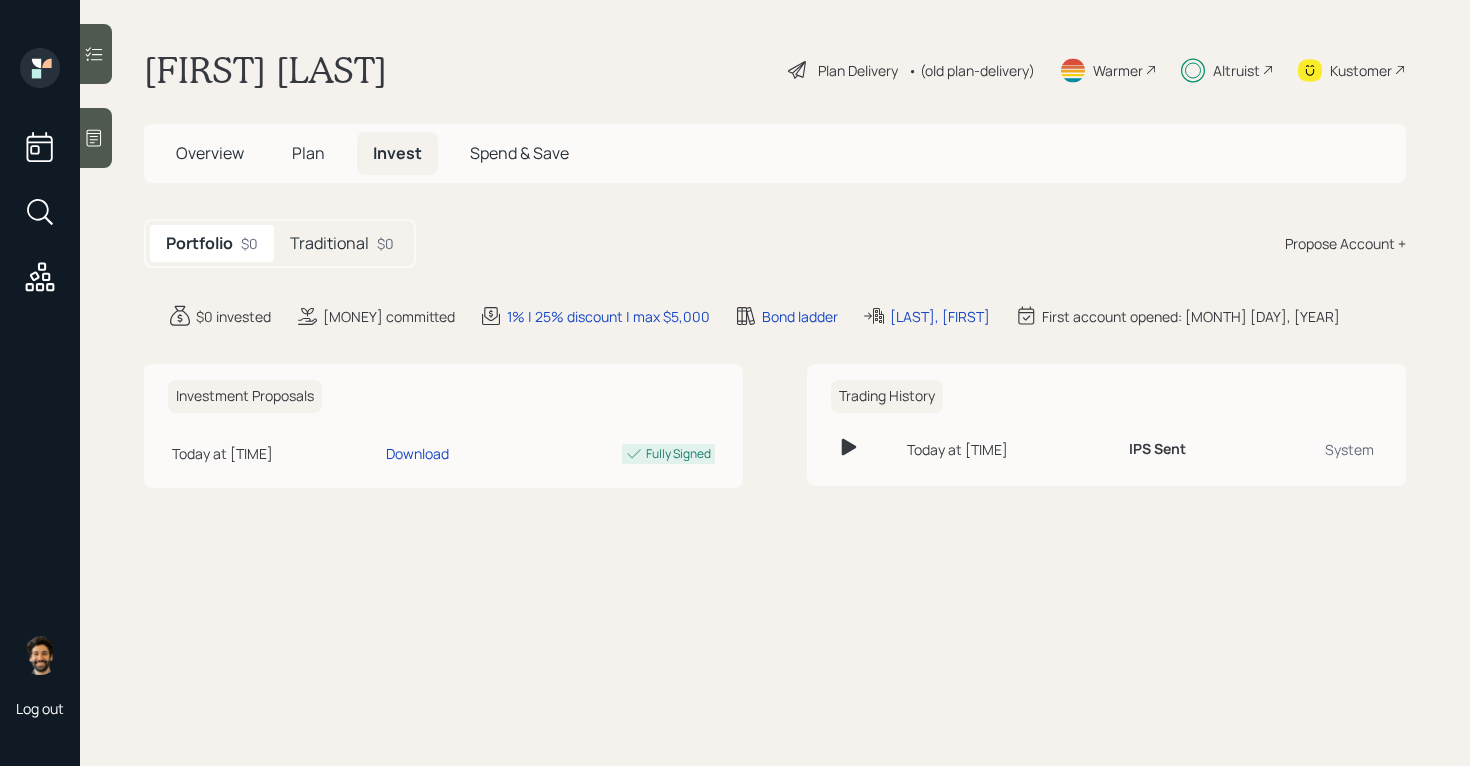 click on "Traditional" at bounding box center (329, 243) 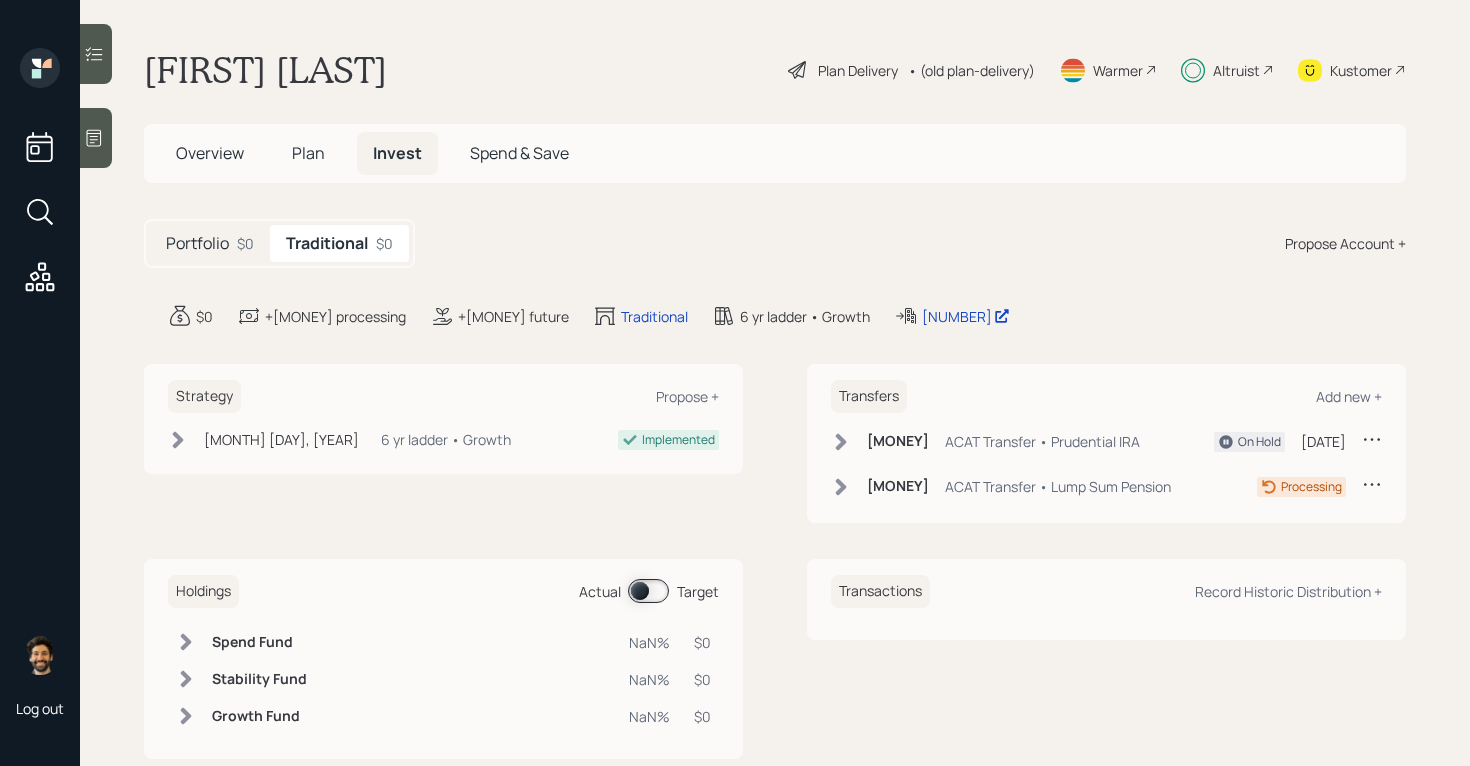 click on "$169,645 ACAT Transfer • Lump Sum Pension" at bounding box center (1001, 486) 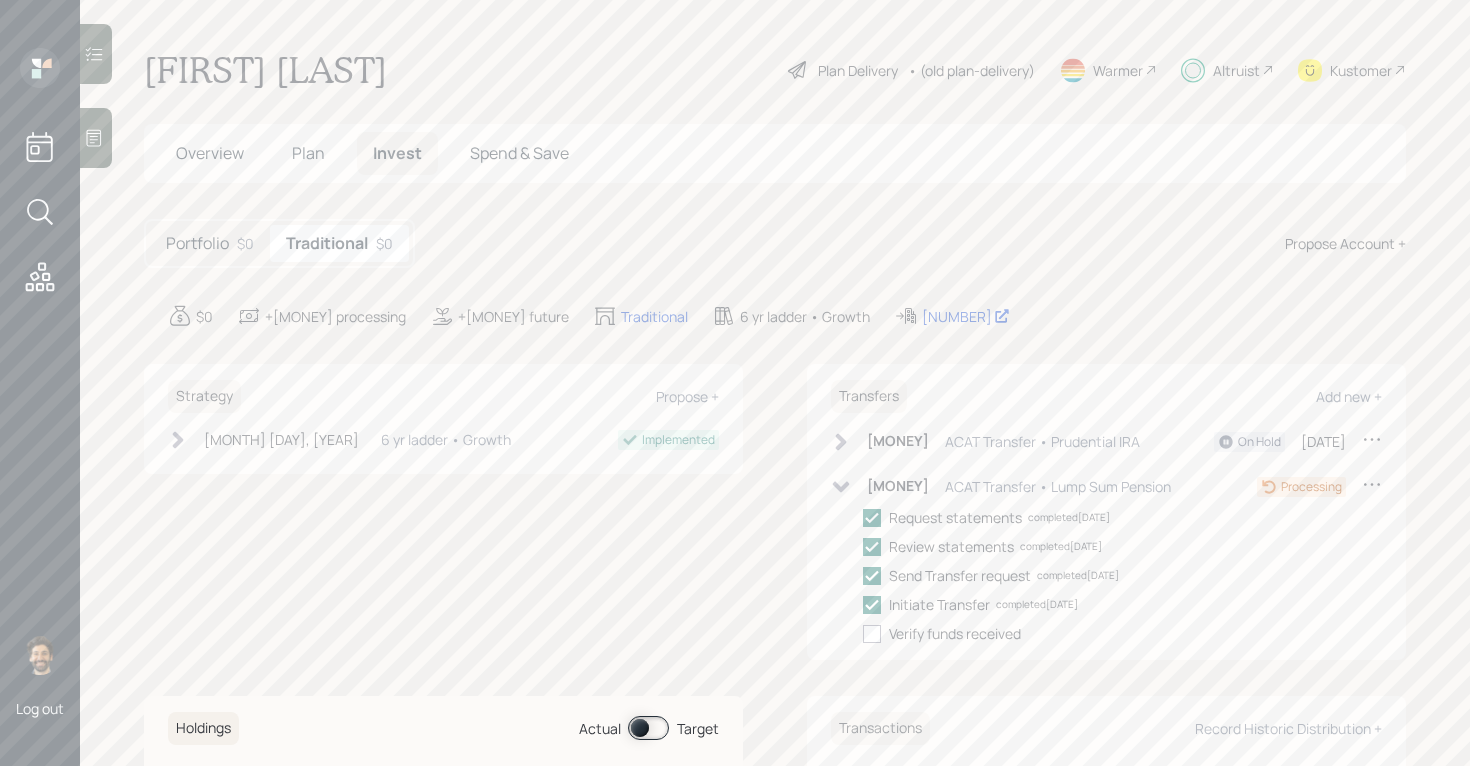 click 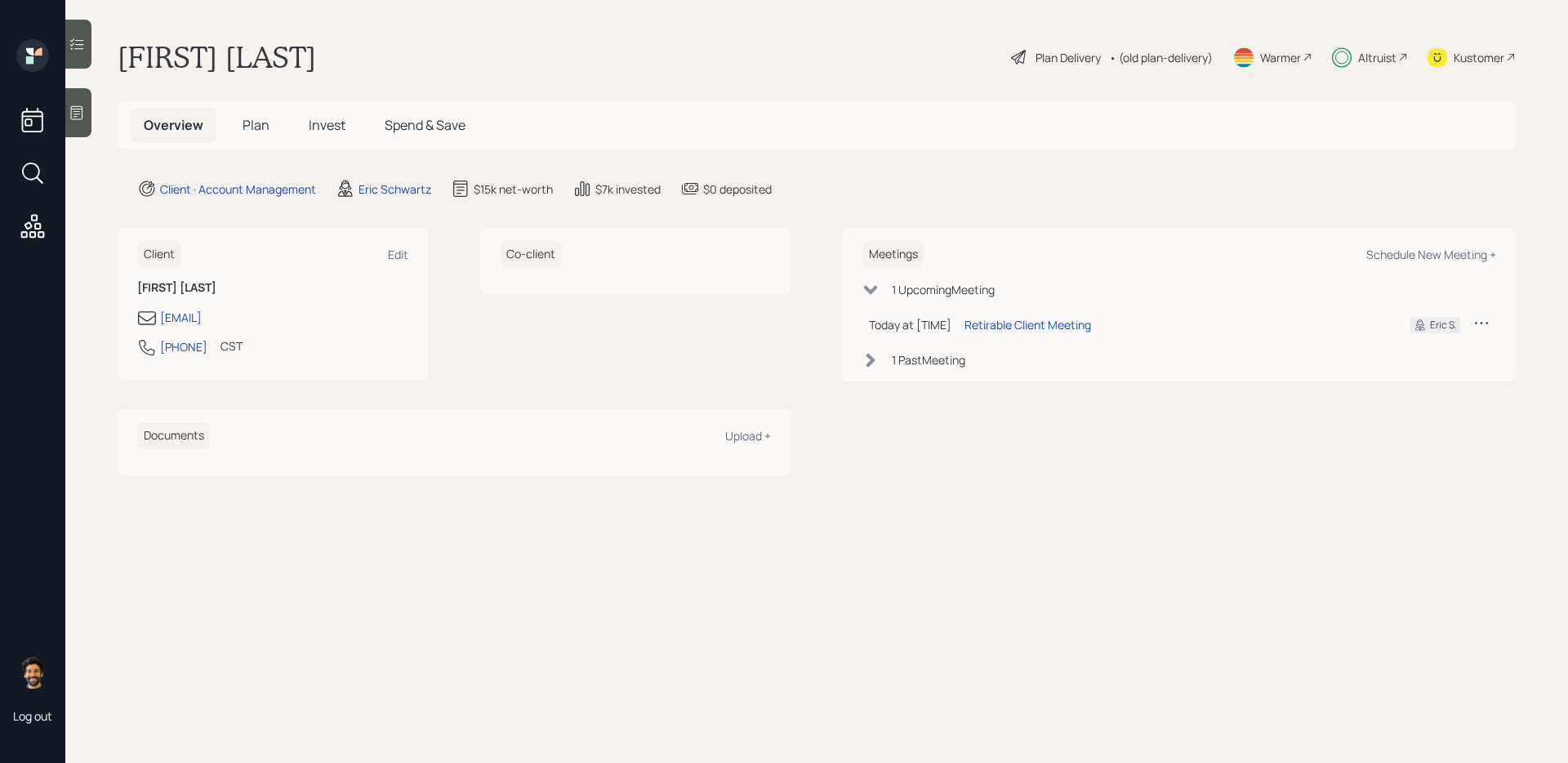 scroll, scrollTop: 0, scrollLeft: 0, axis: both 